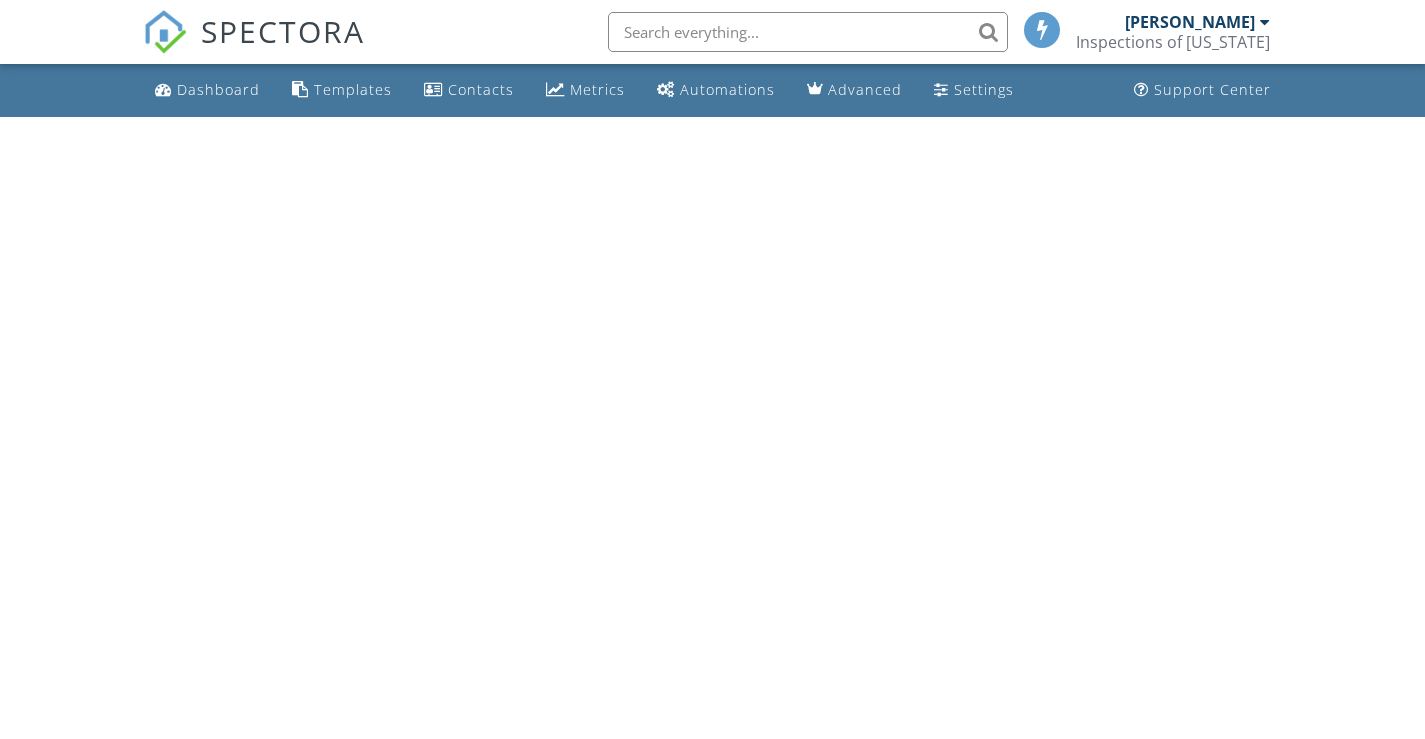 scroll, scrollTop: 0, scrollLeft: 0, axis: both 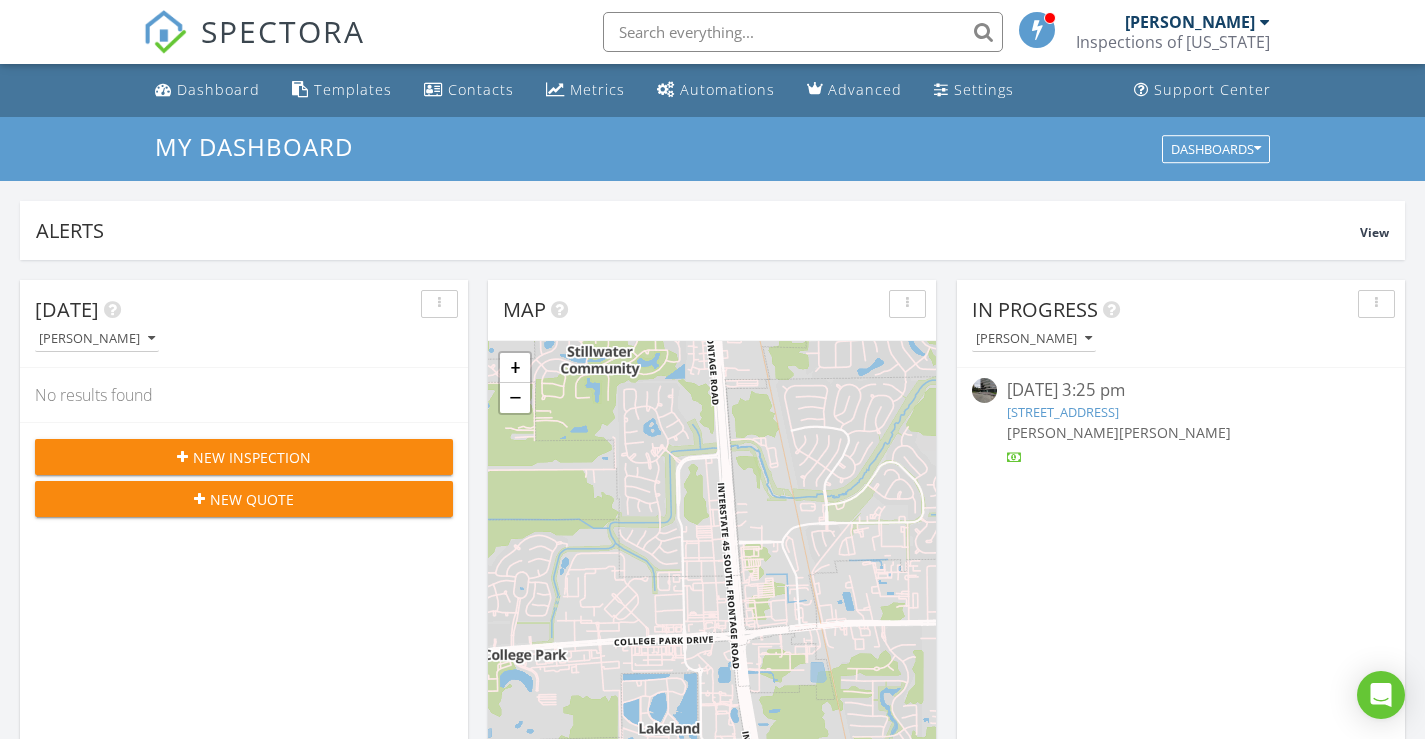 click at bounding box center (984, 390) 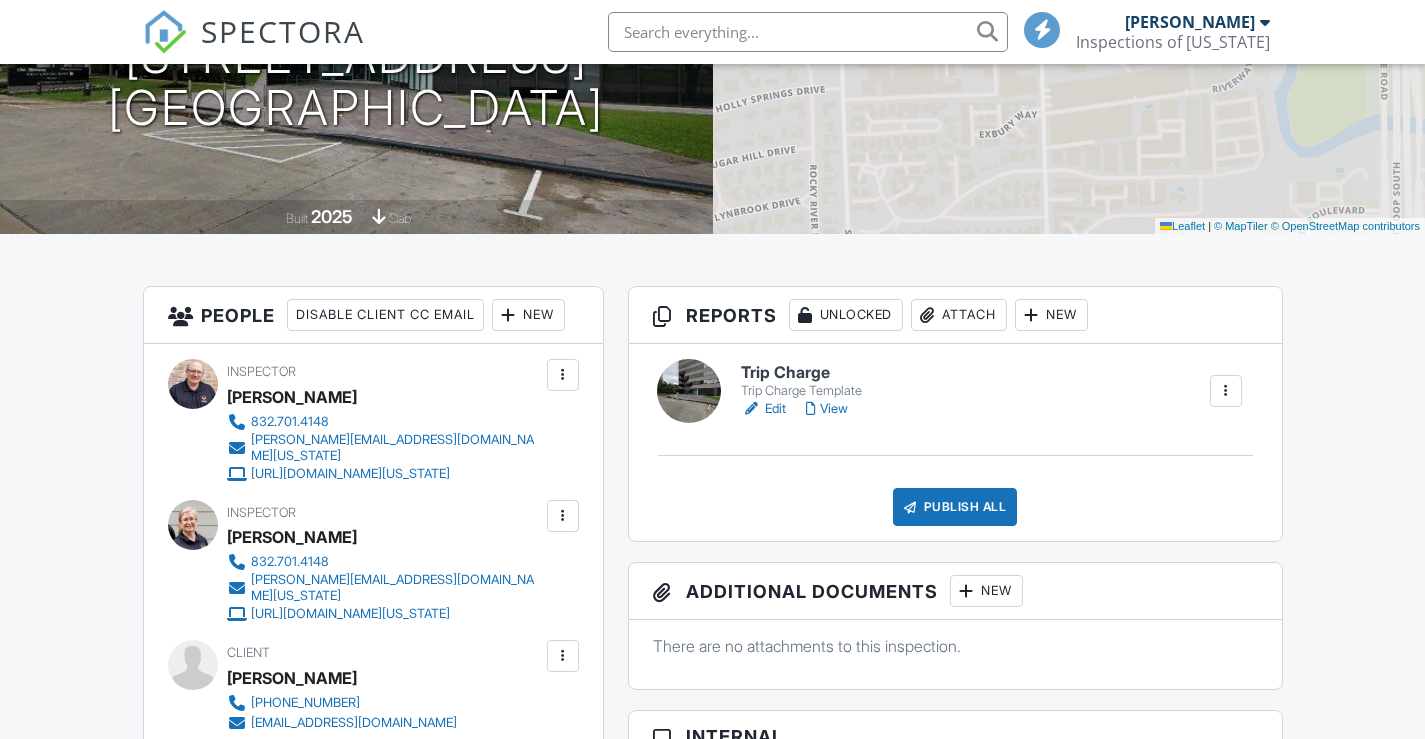 scroll, scrollTop: 300, scrollLeft: 0, axis: vertical 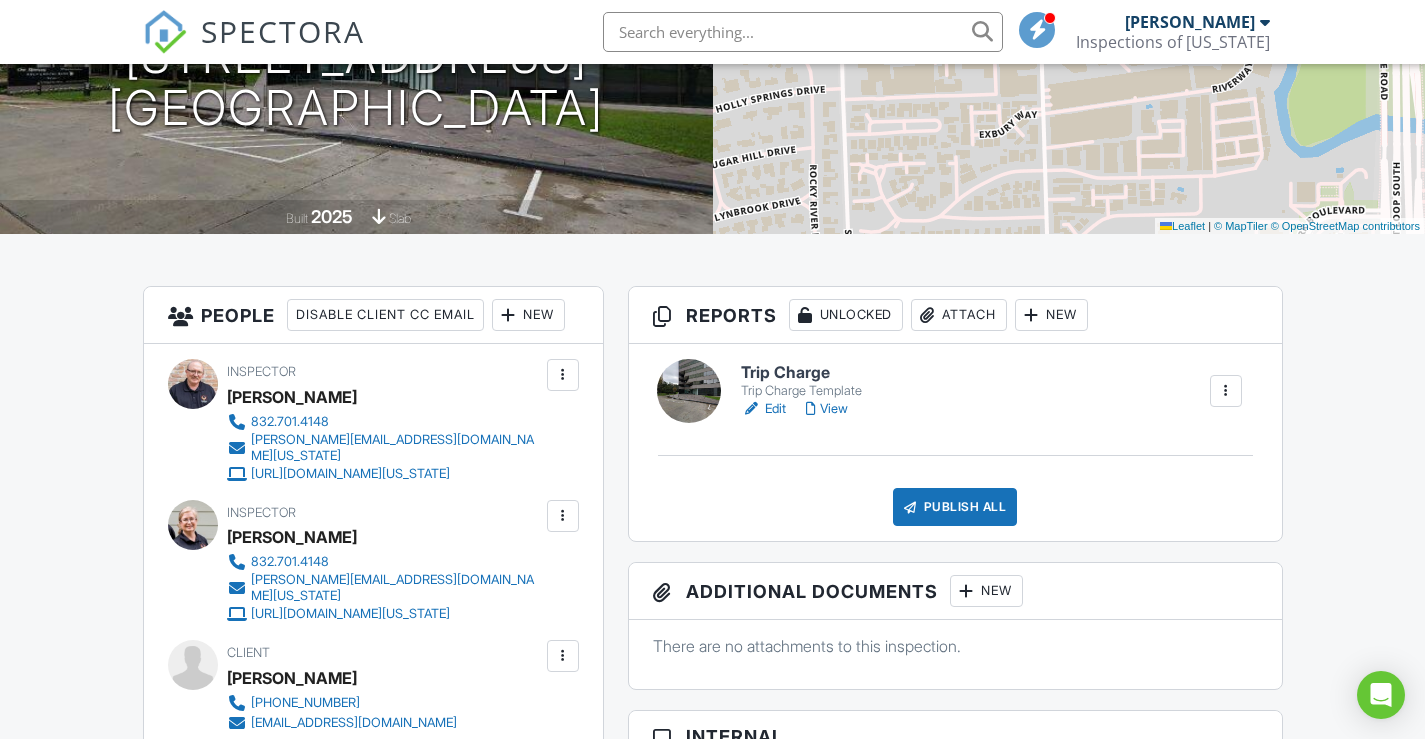 click on "Edit" at bounding box center (763, 409) 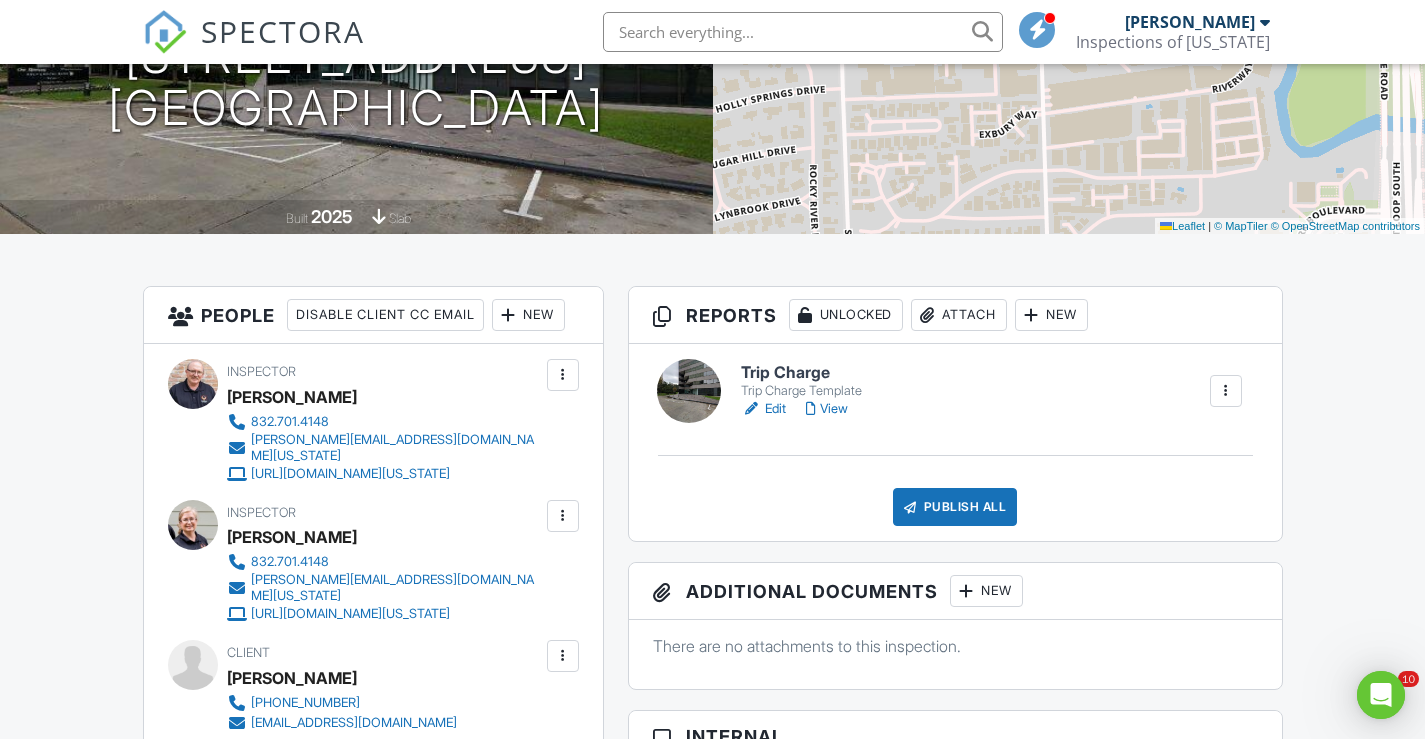 scroll, scrollTop: 0, scrollLeft: 0, axis: both 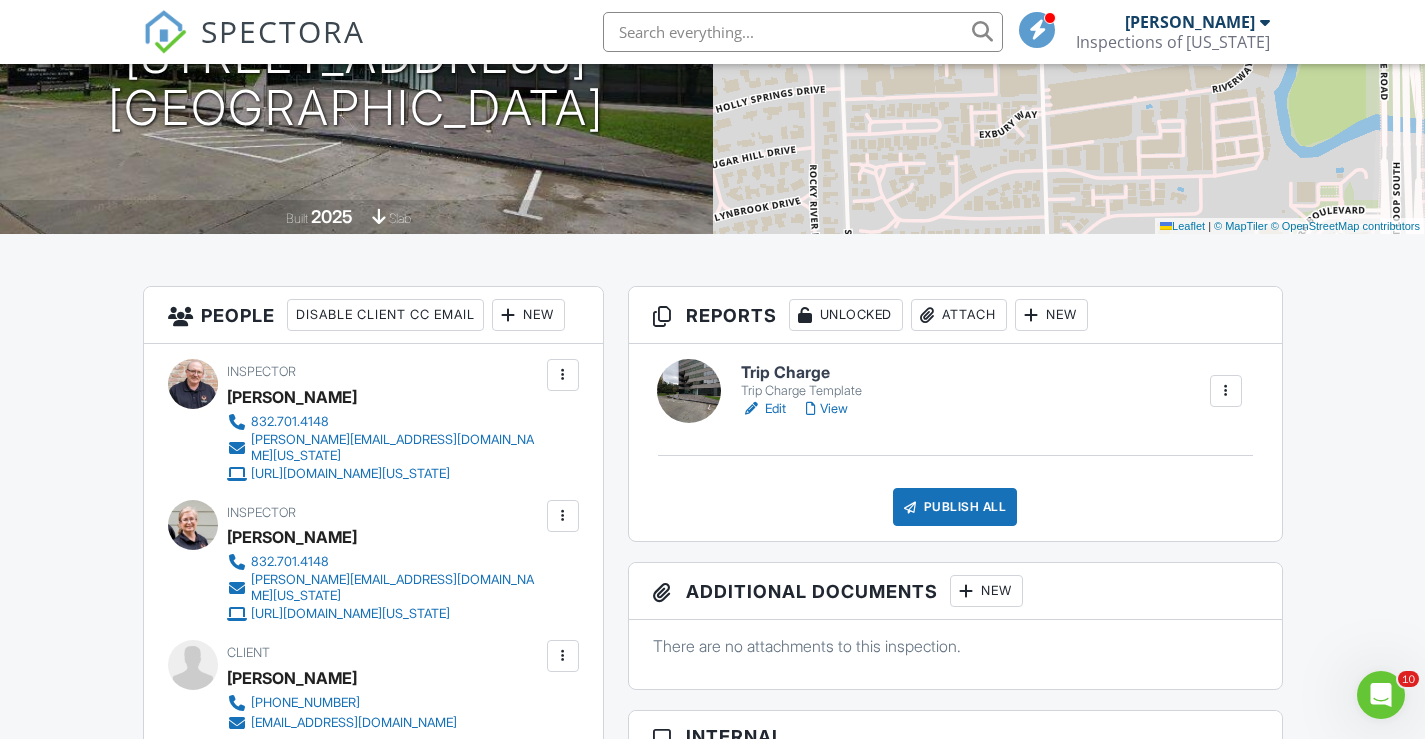 click at bounding box center (1226, 391) 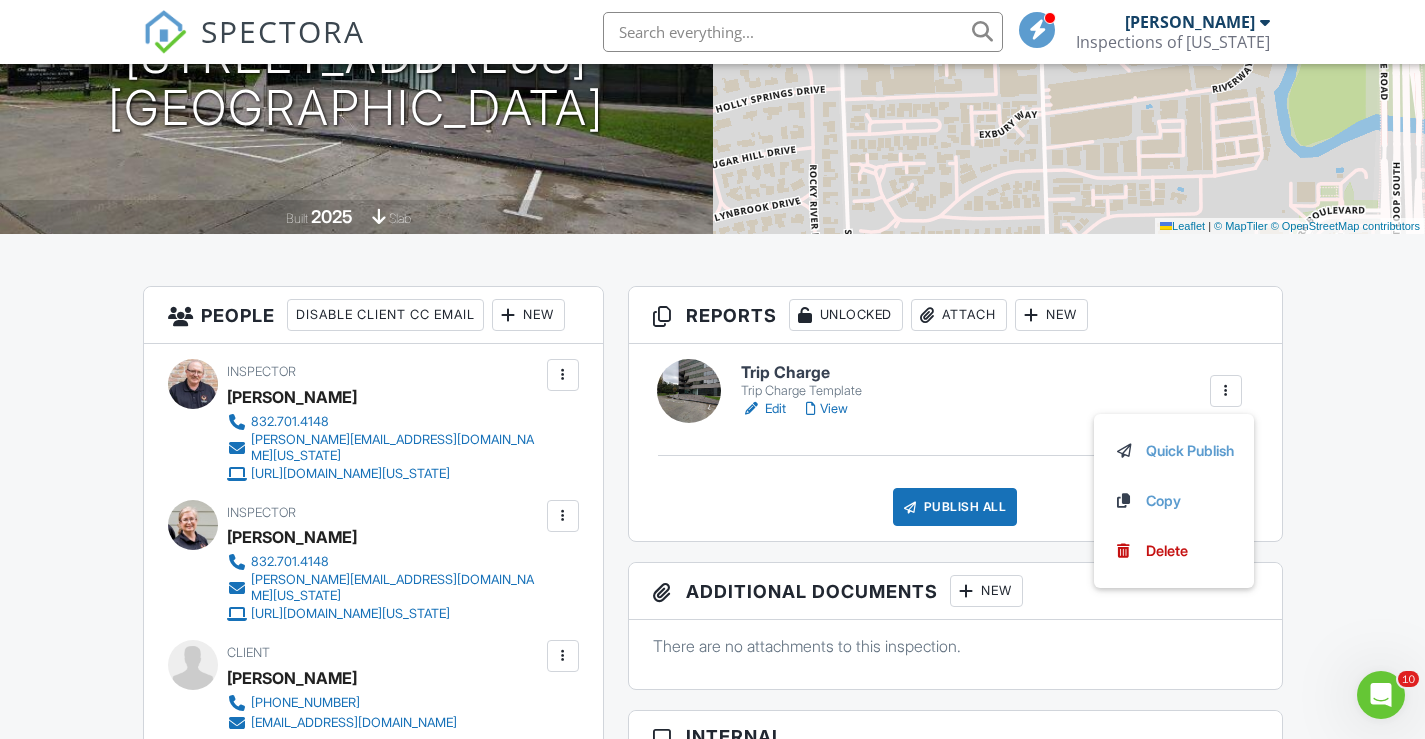 click on "Additional Documents
New" at bounding box center (955, 591) 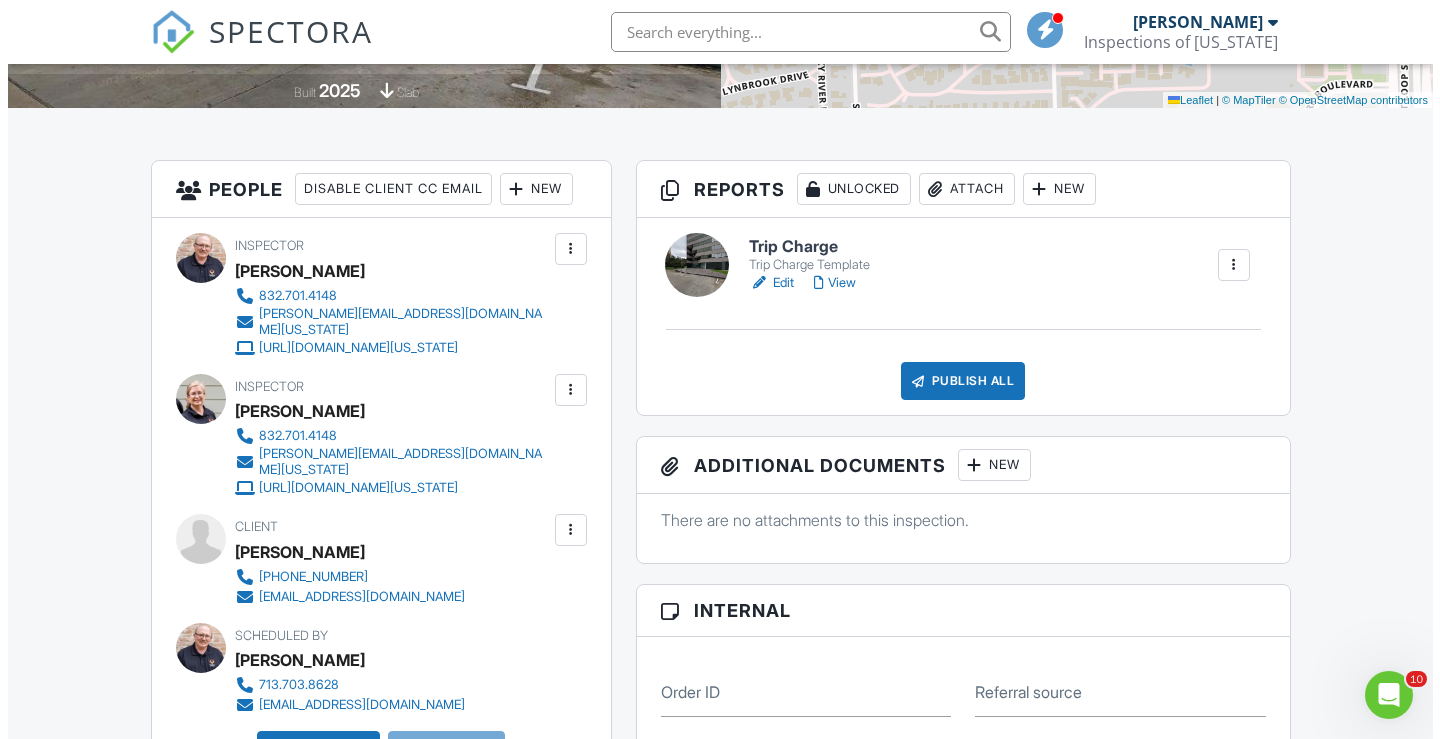 scroll, scrollTop: 302, scrollLeft: 0, axis: vertical 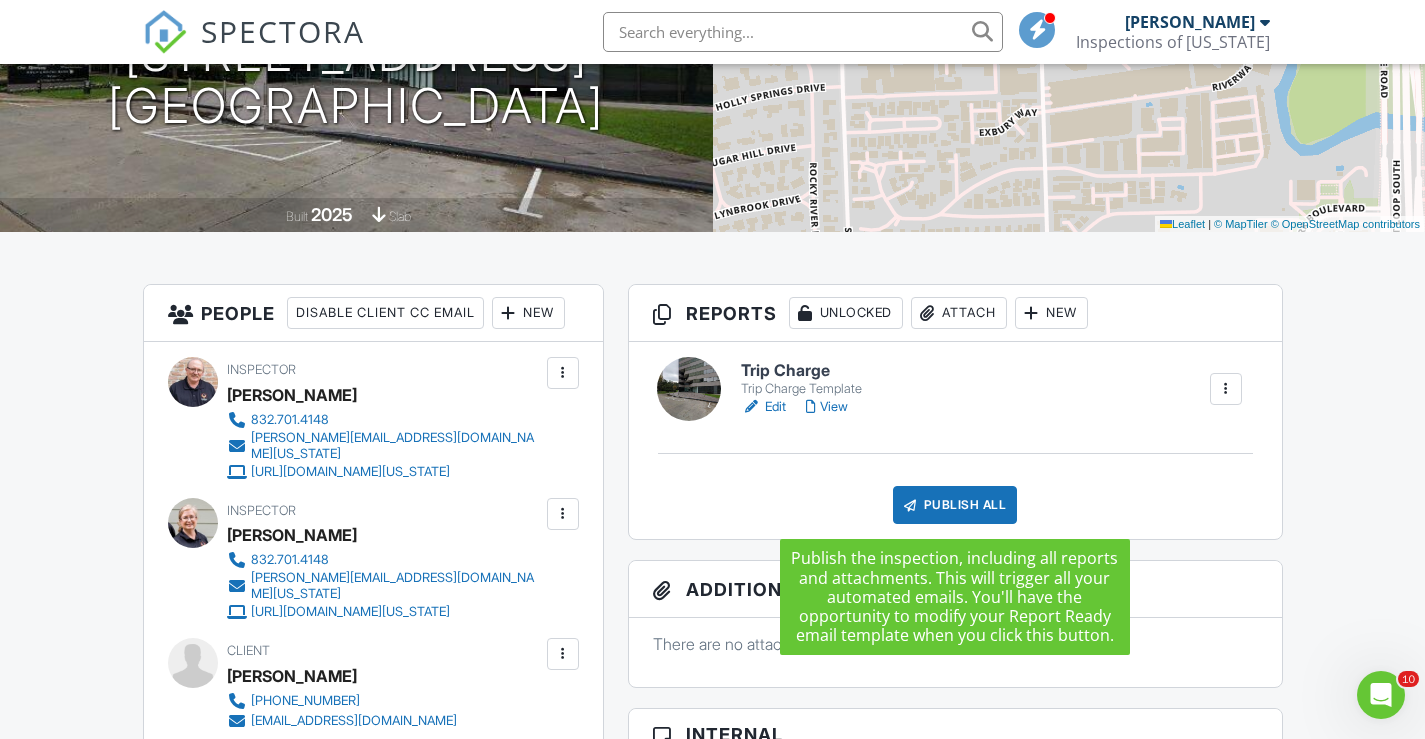 click on "Publish All" at bounding box center (955, 505) 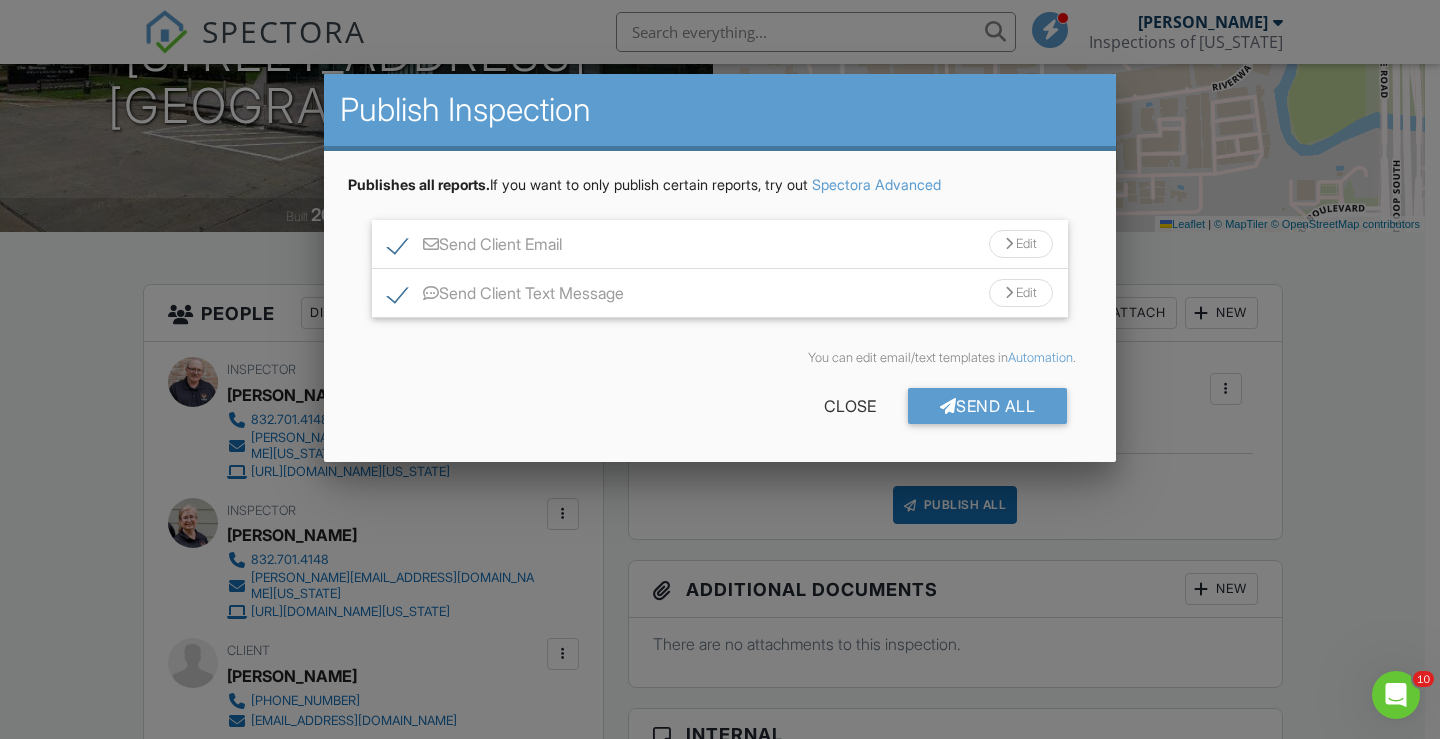 click on "Send Client Email" at bounding box center [475, 247] 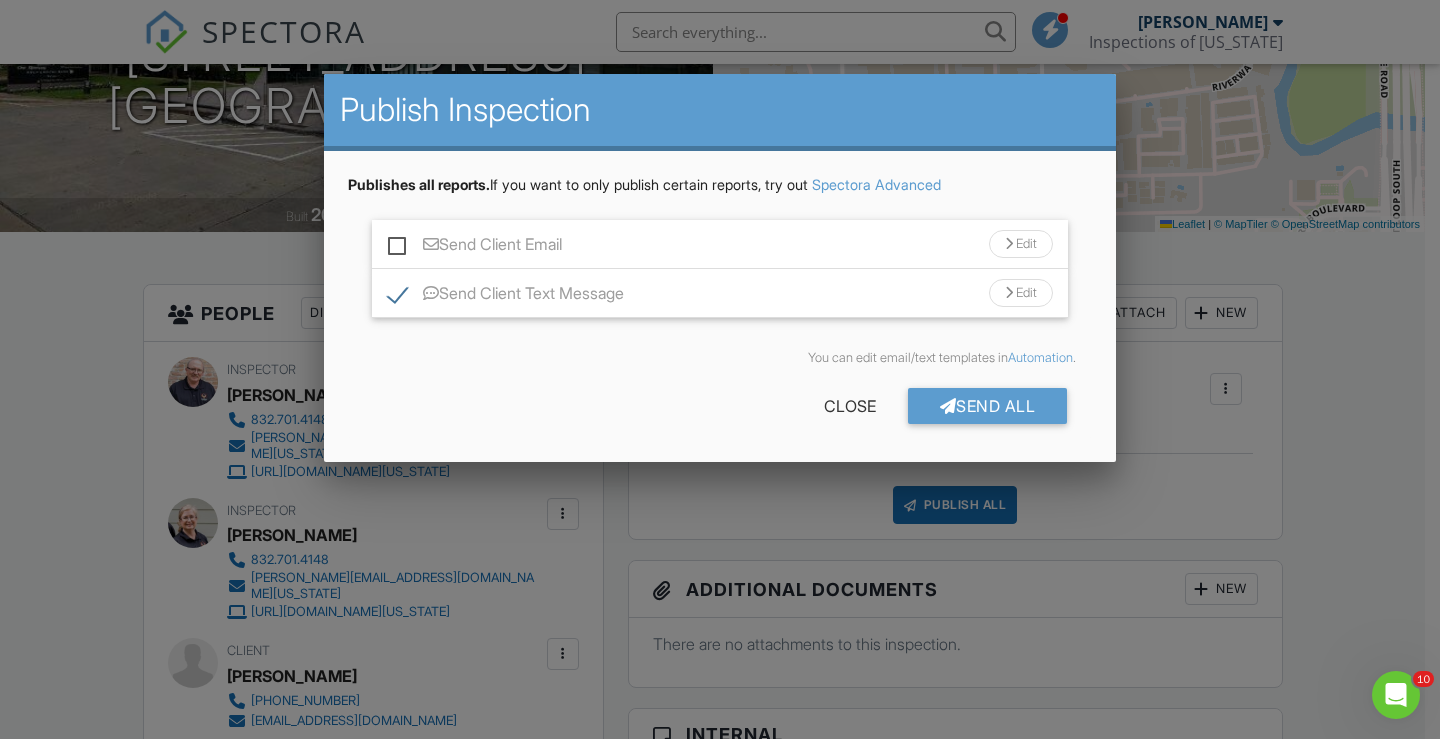 click on "Send Client Text Message" at bounding box center (506, 296) 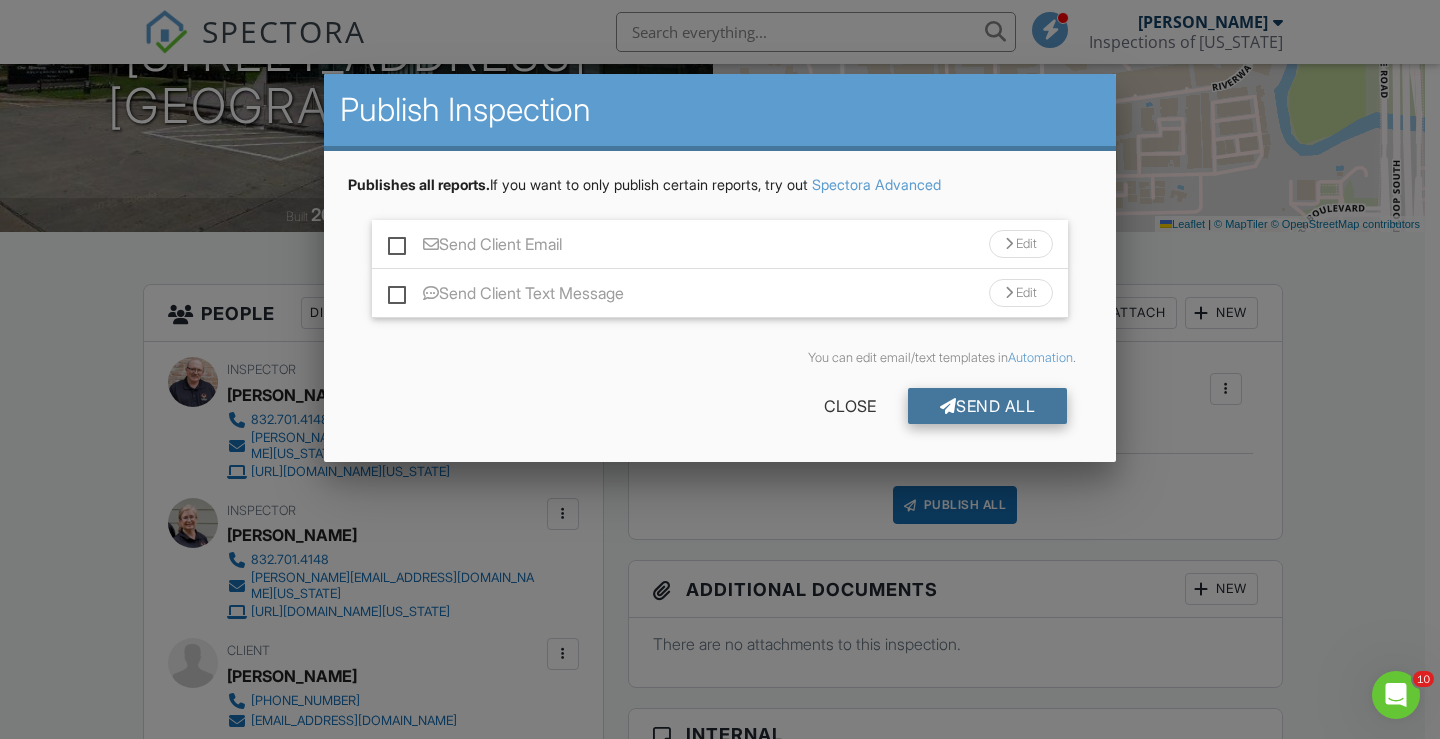 click on "Send All" at bounding box center (988, 406) 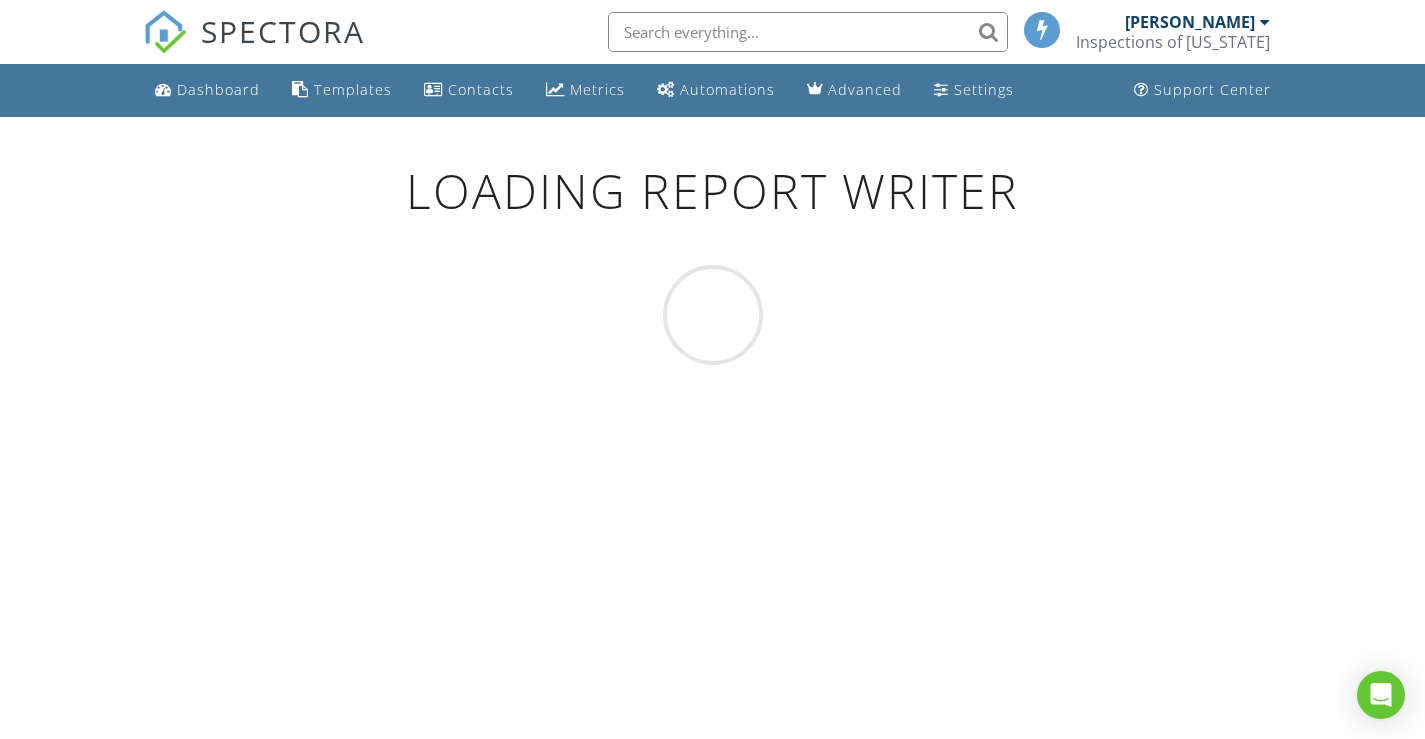 scroll, scrollTop: 0, scrollLeft: 0, axis: both 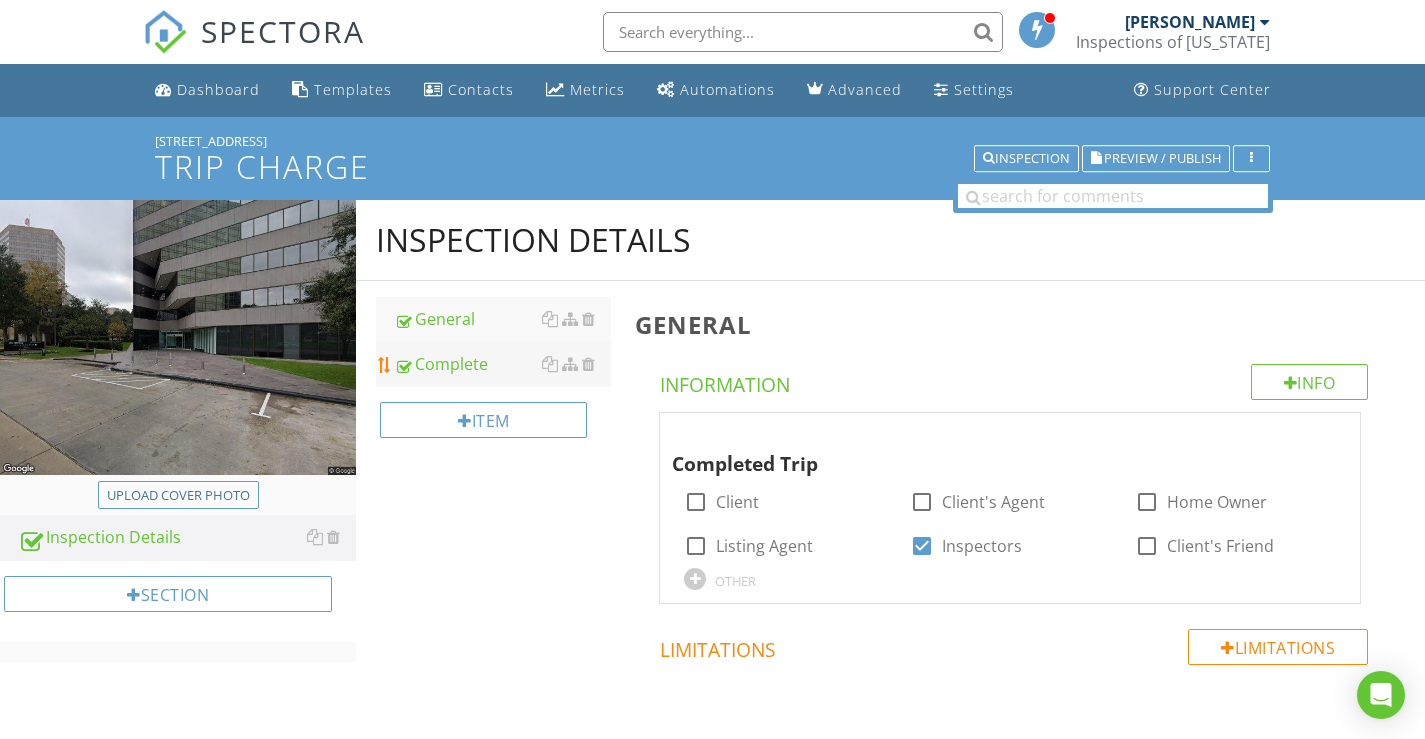 click on "Complete" at bounding box center [502, 364] 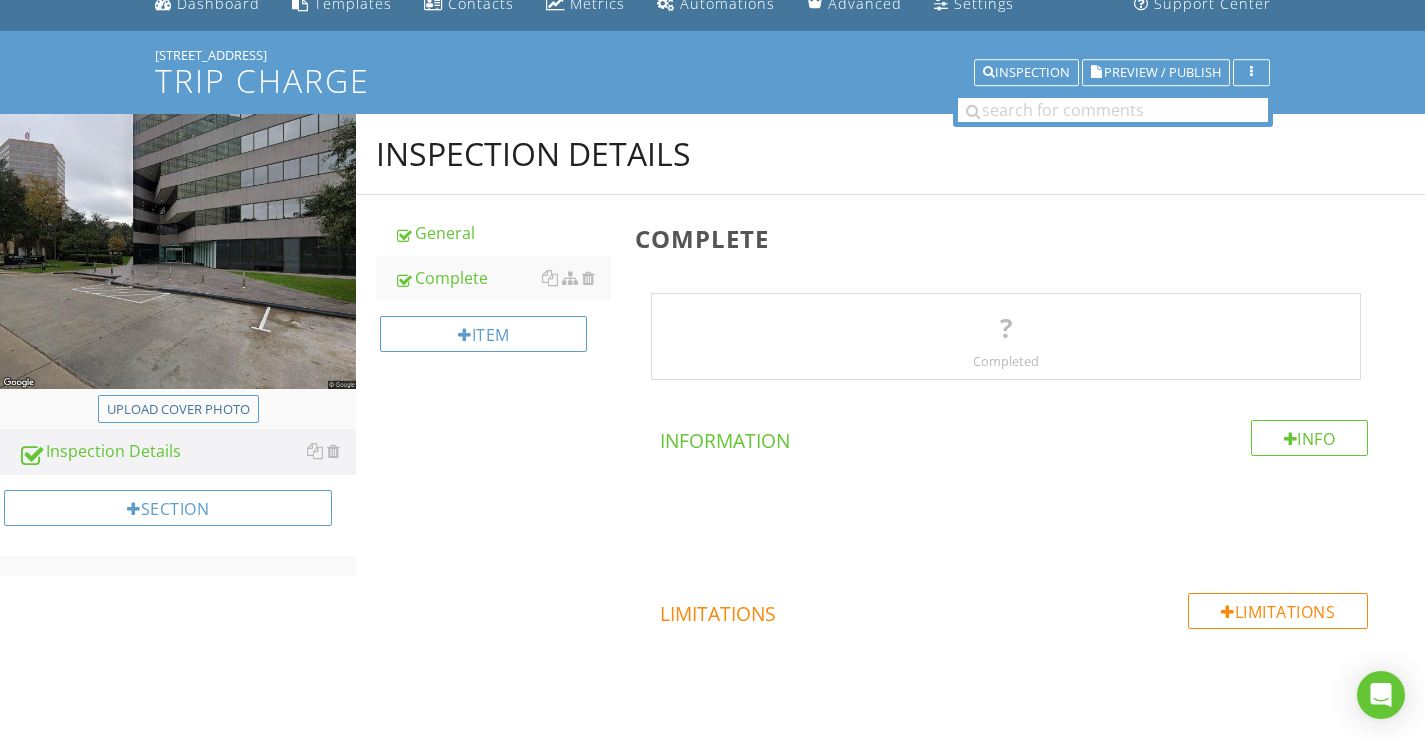 scroll, scrollTop: 0, scrollLeft: 0, axis: both 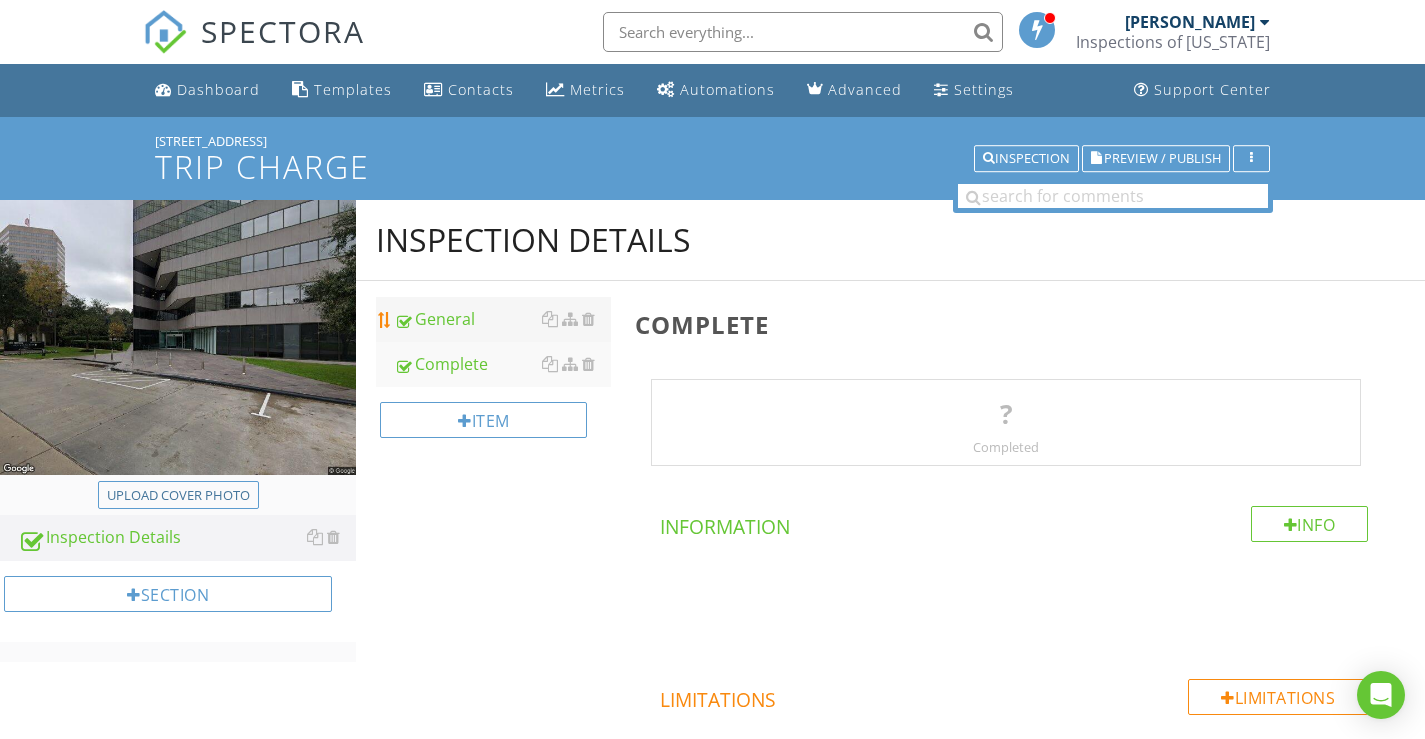 click on "General" at bounding box center (502, 319) 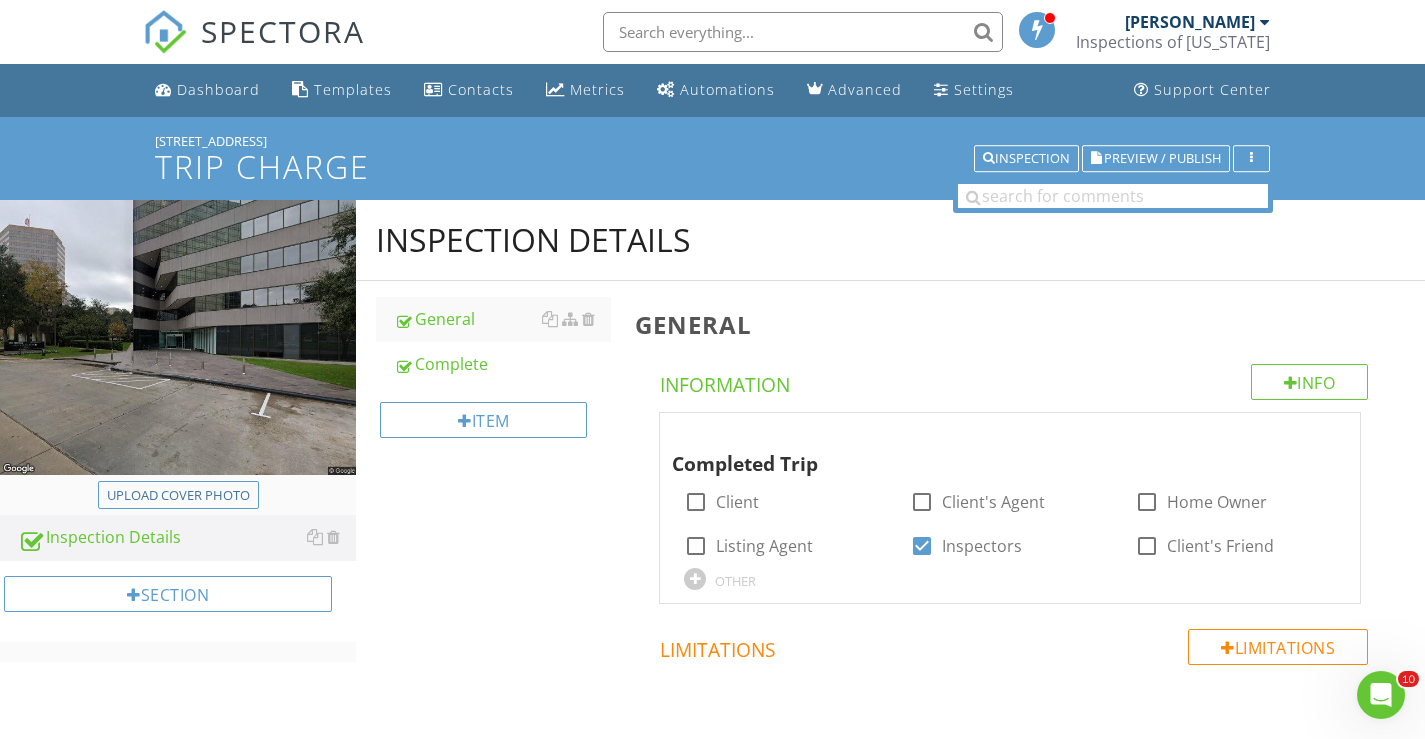scroll, scrollTop: 0, scrollLeft: 0, axis: both 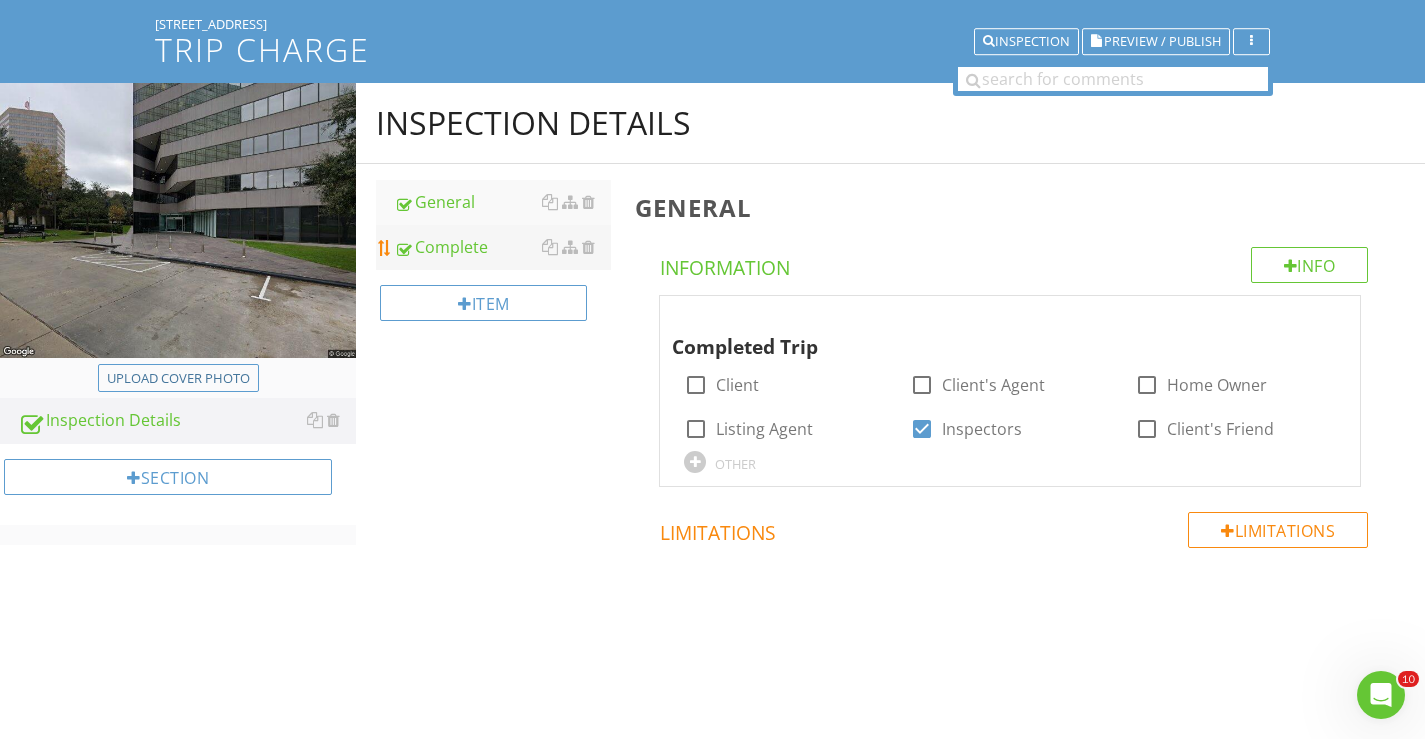 click on "Complete" at bounding box center [502, 247] 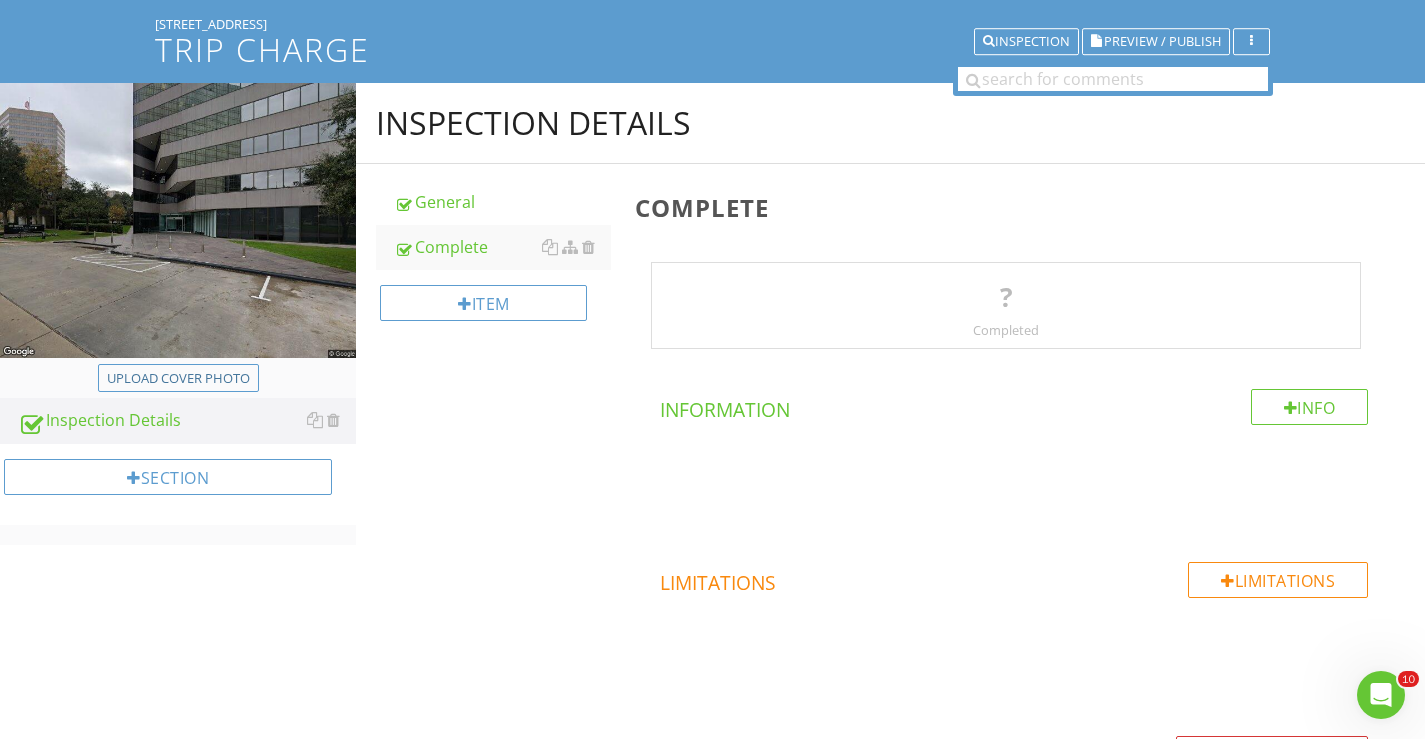 click on "?" at bounding box center (1006, 298) 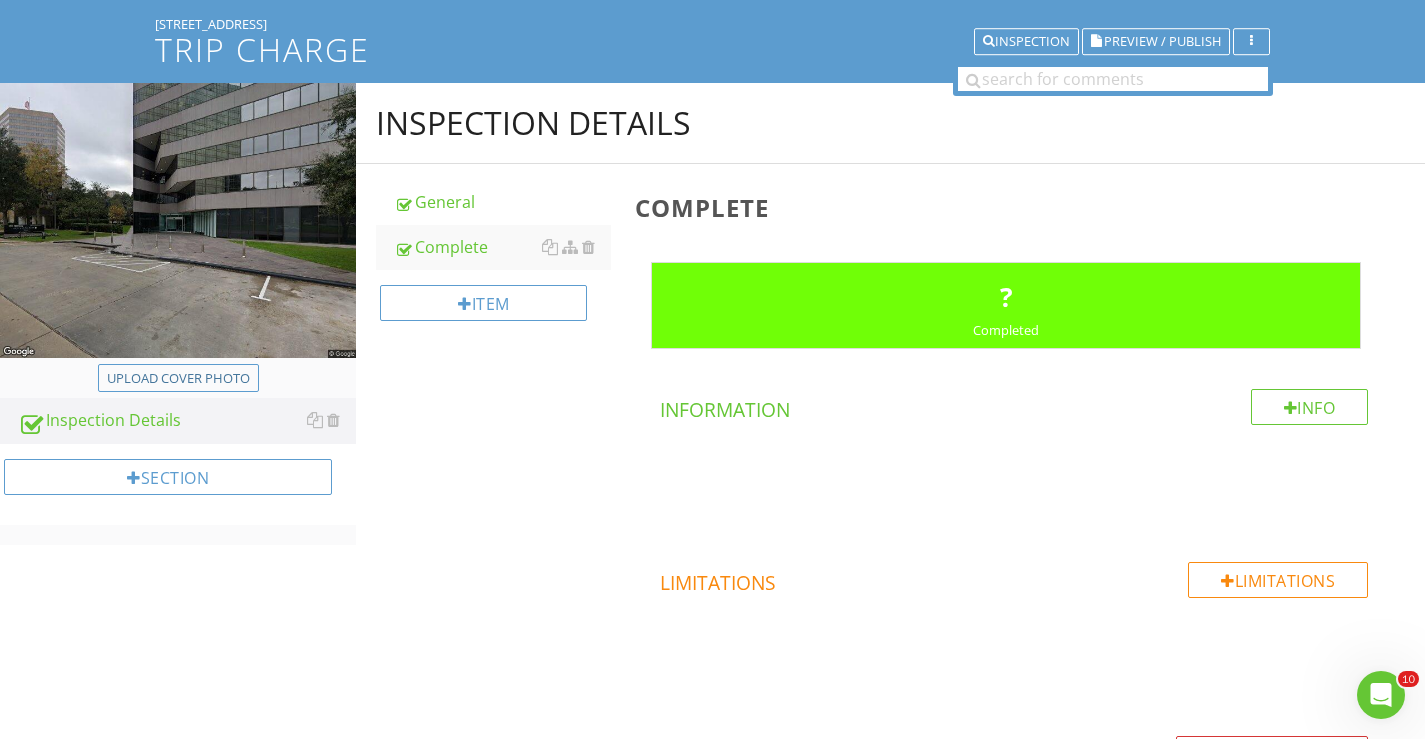 scroll, scrollTop: 0, scrollLeft: 0, axis: both 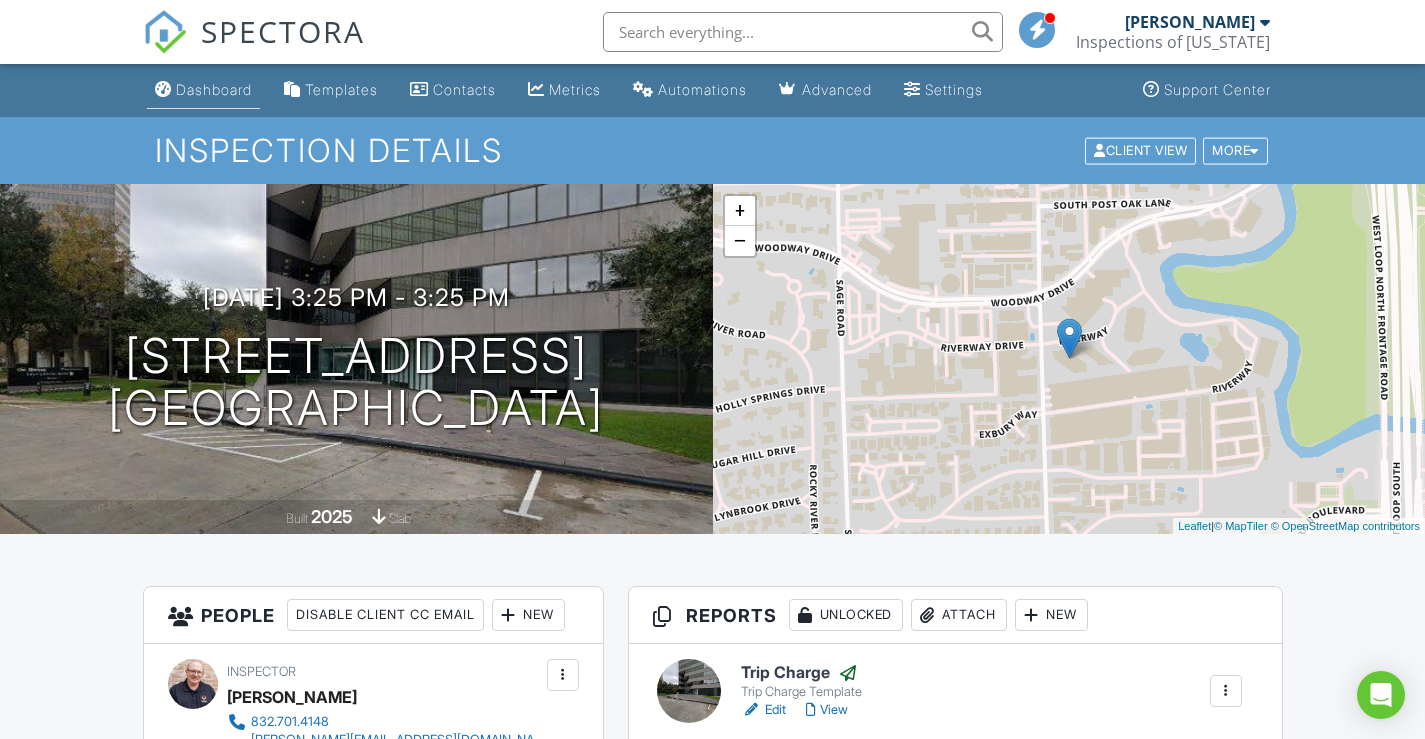 click on "Dashboard" at bounding box center [214, 89] 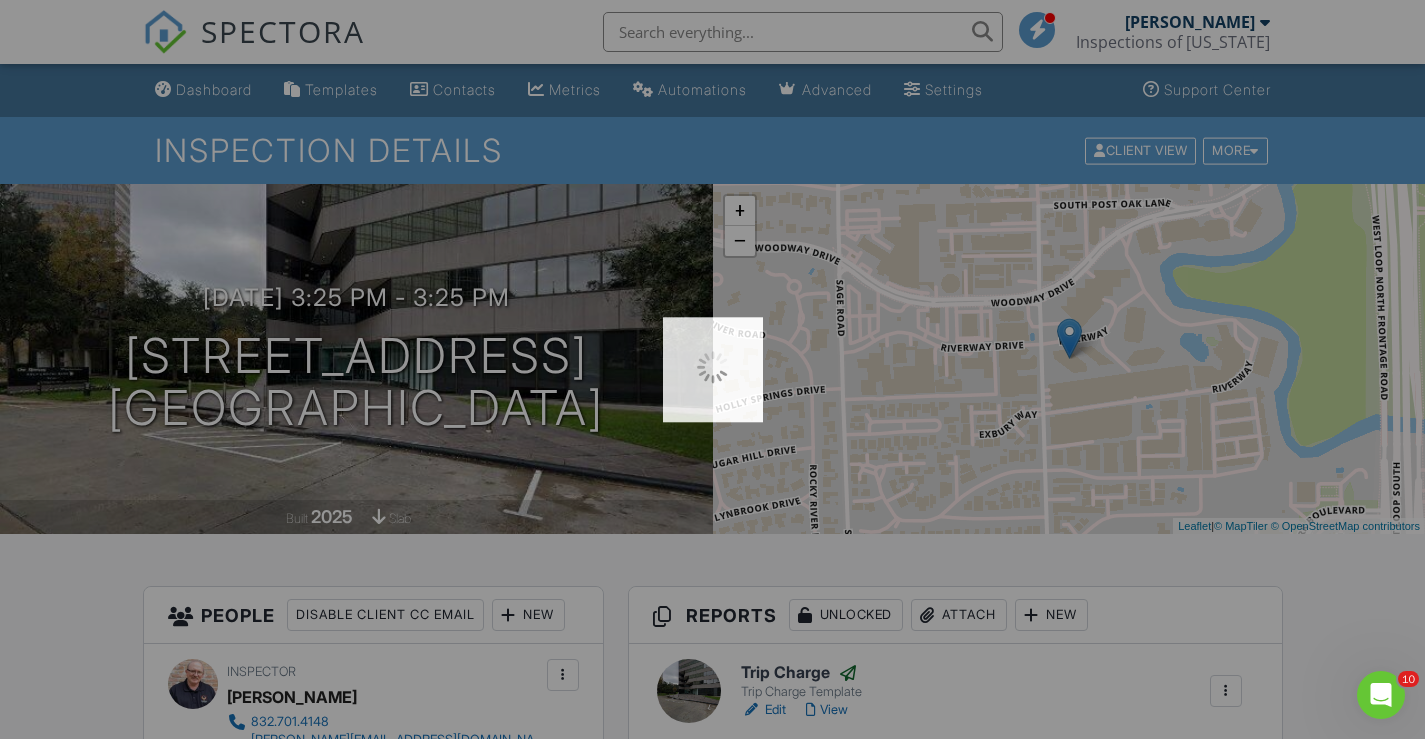 scroll, scrollTop: 0, scrollLeft: 0, axis: both 